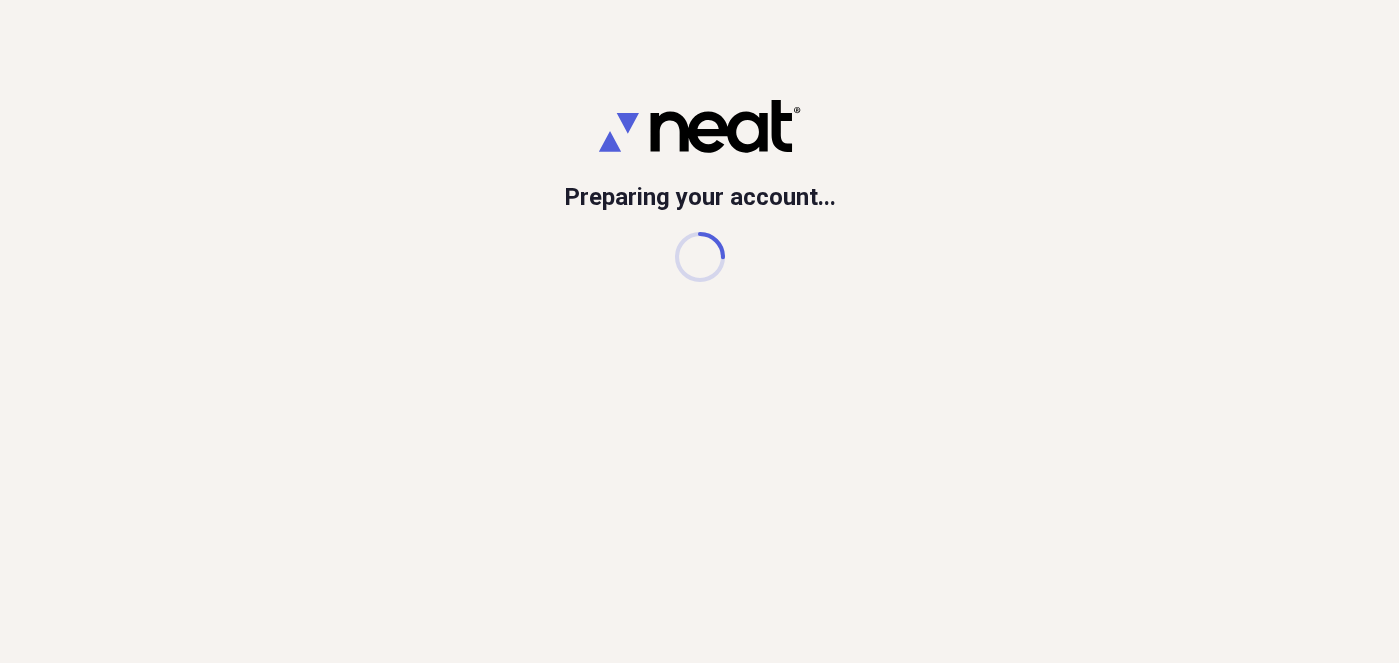 scroll, scrollTop: 0, scrollLeft: 0, axis: both 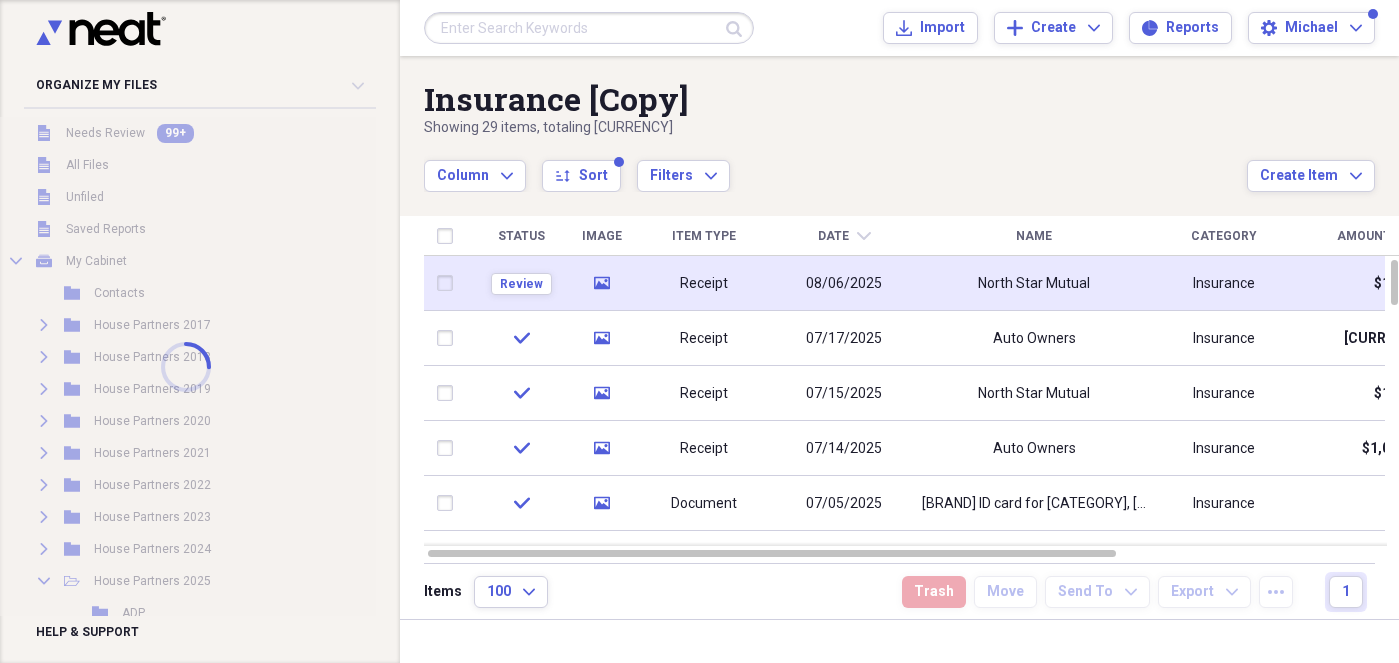 click at bounding box center (186, 366) 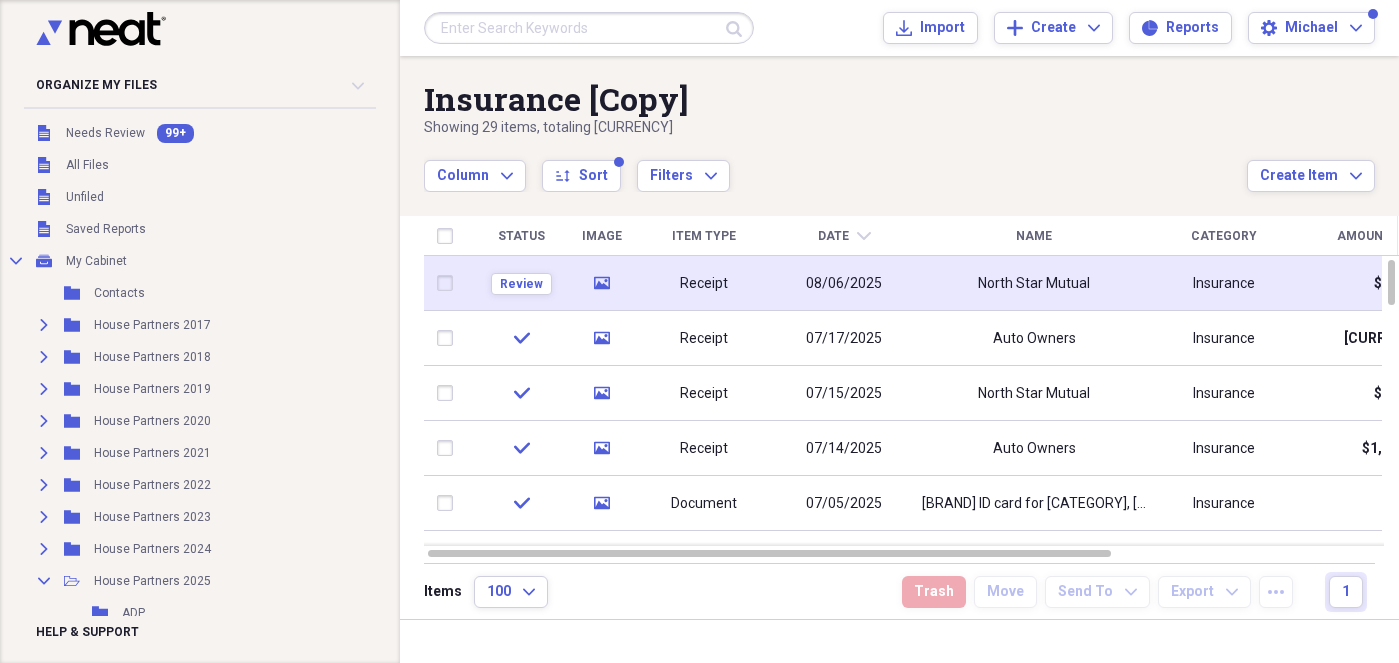 click at bounding box center [449, 283] 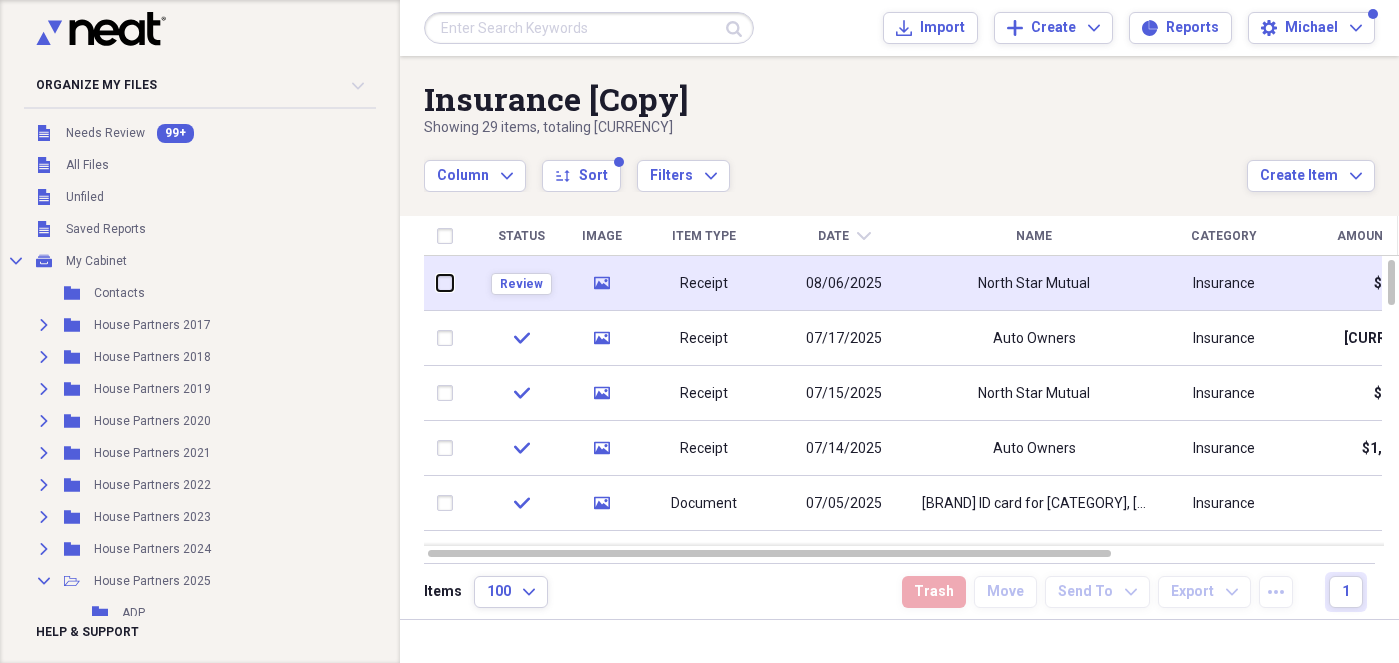 click at bounding box center [437, 283] 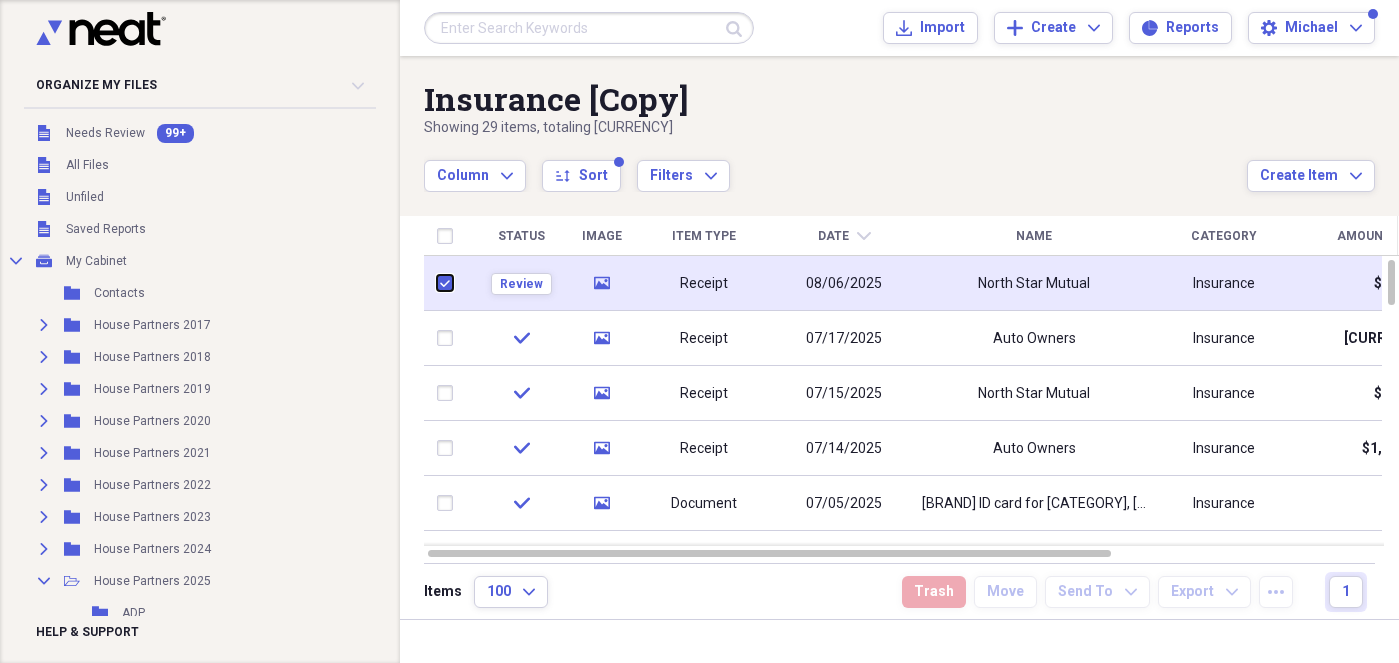 checkbox on "true" 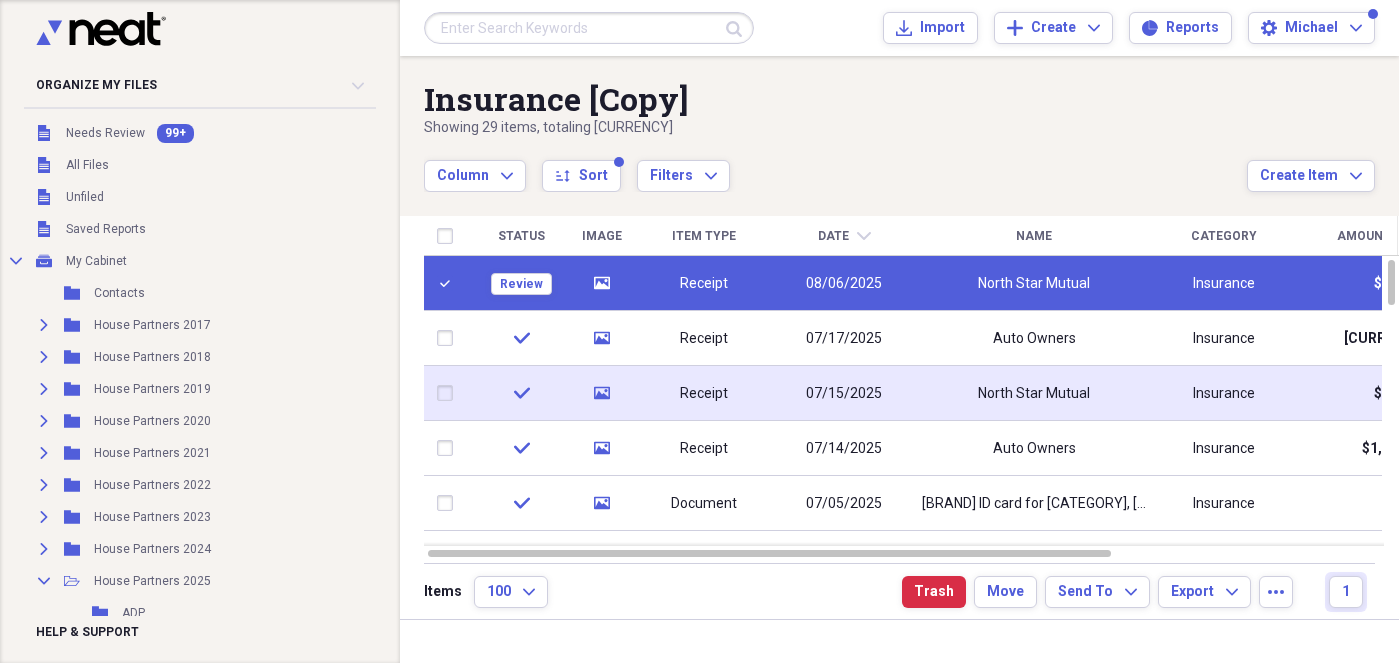 click at bounding box center [449, 393] 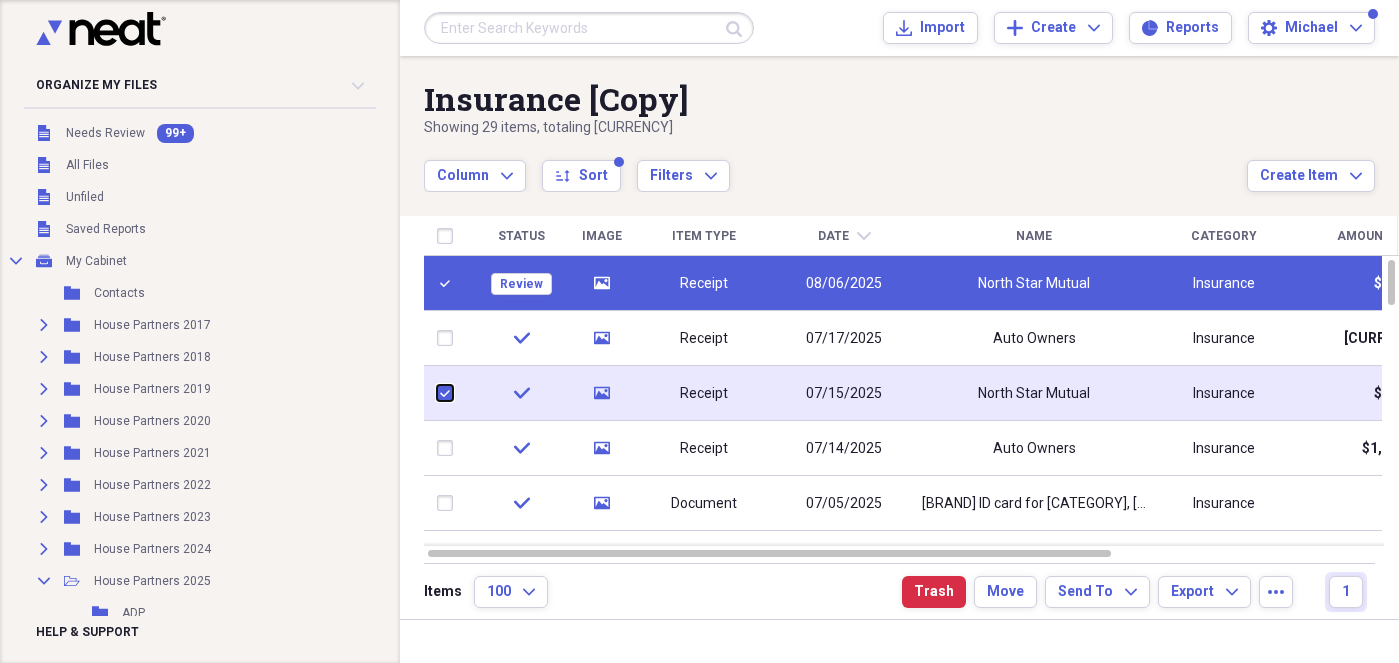 checkbox on "true" 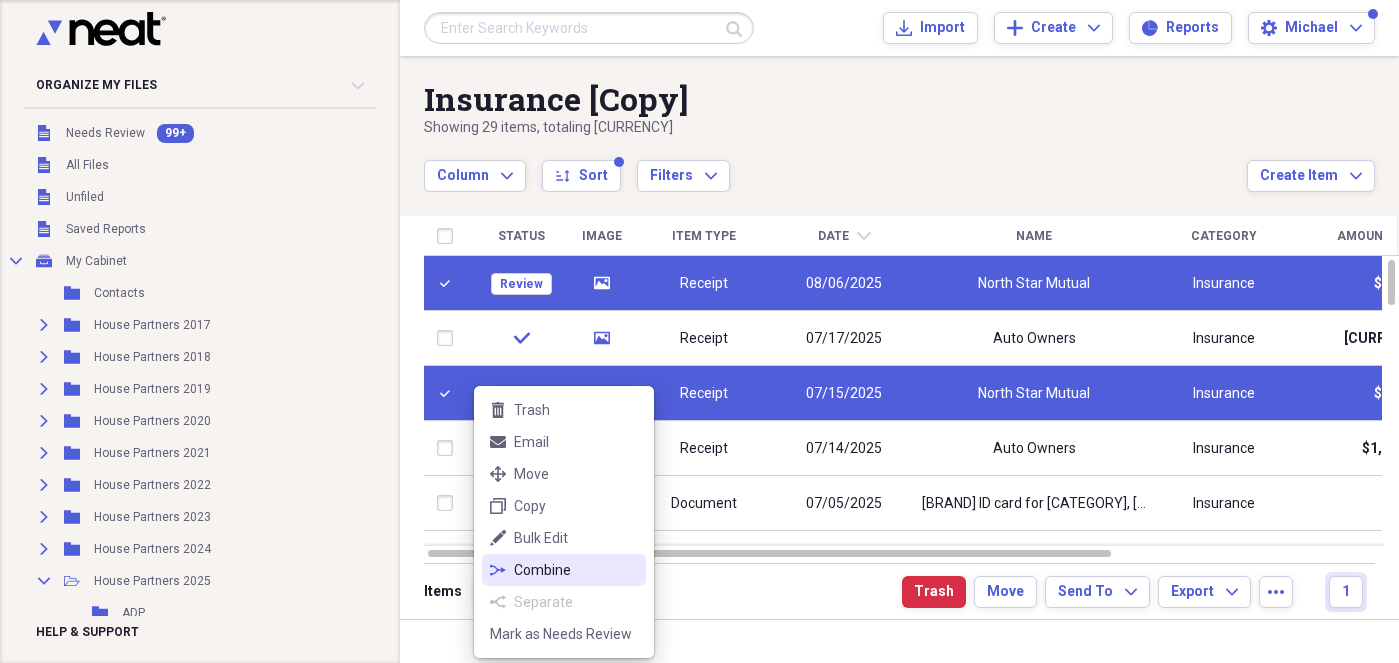 click on "Combine" at bounding box center (576, 570) 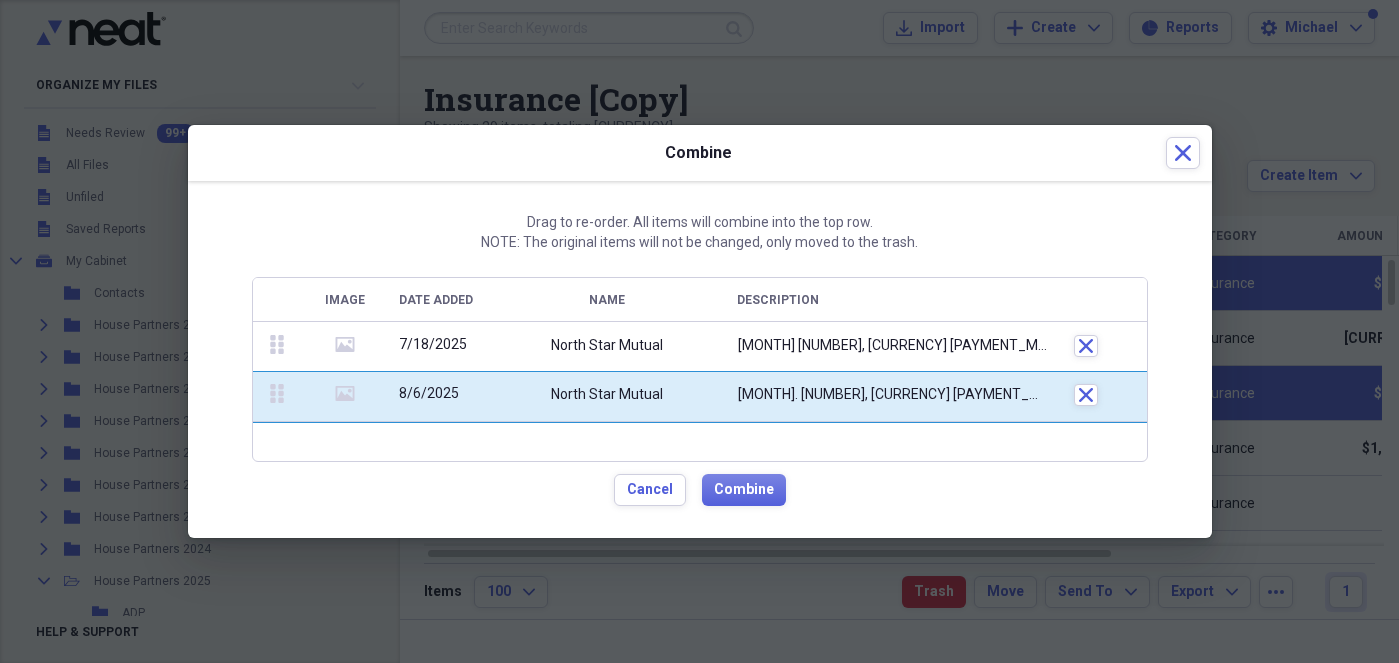 drag, startPoint x: 280, startPoint y: 339, endPoint x: 285, endPoint y: 383, distance: 44.28318 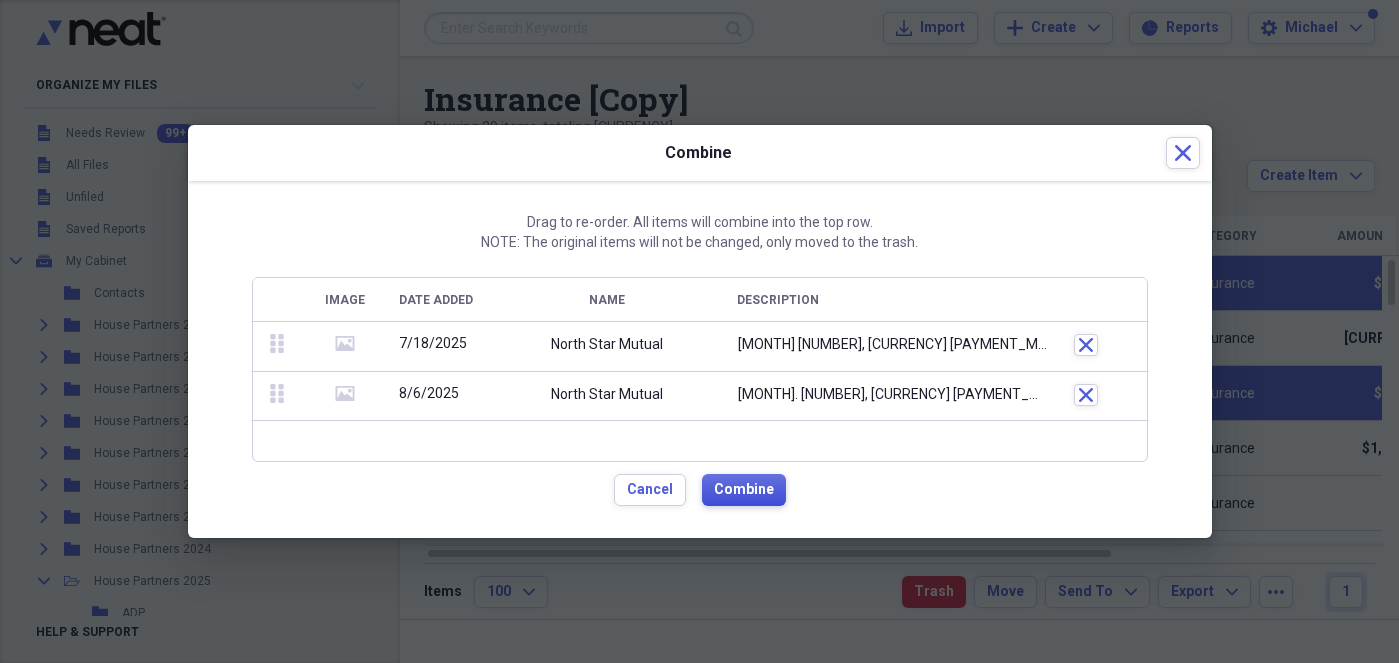 click on "Combine" at bounding box center (744, 490) 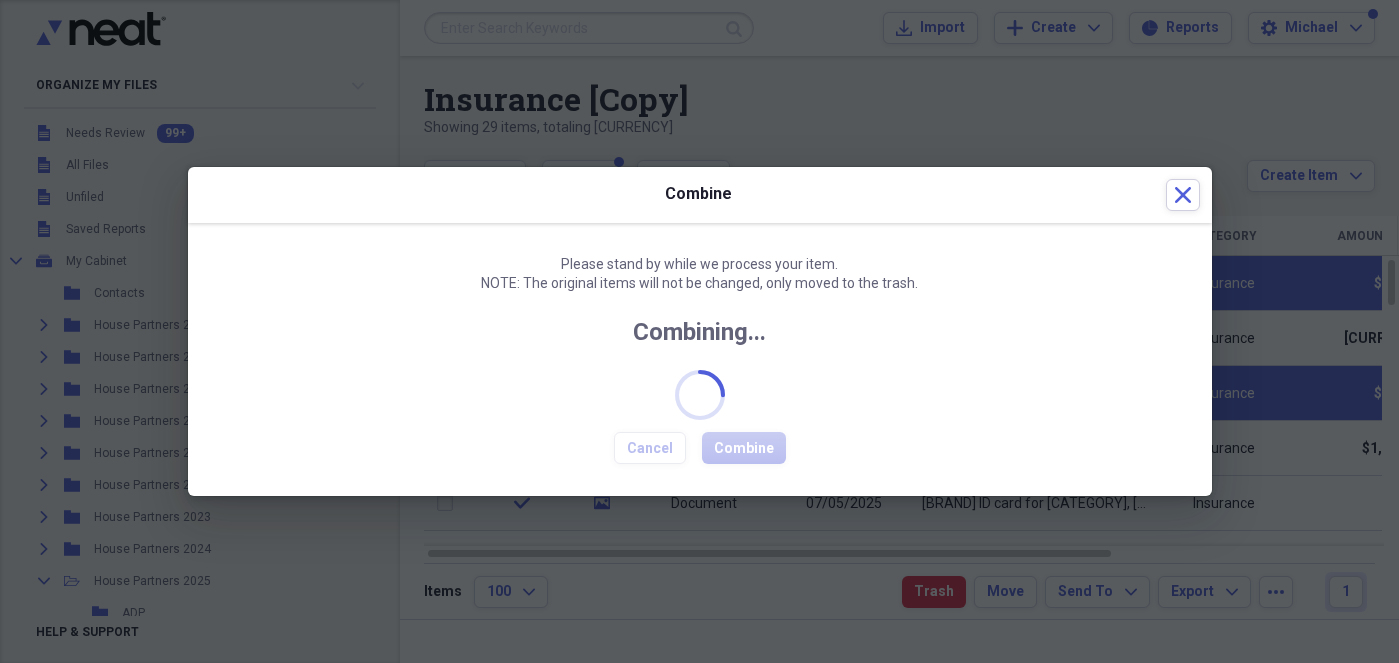 checkbox on "false" 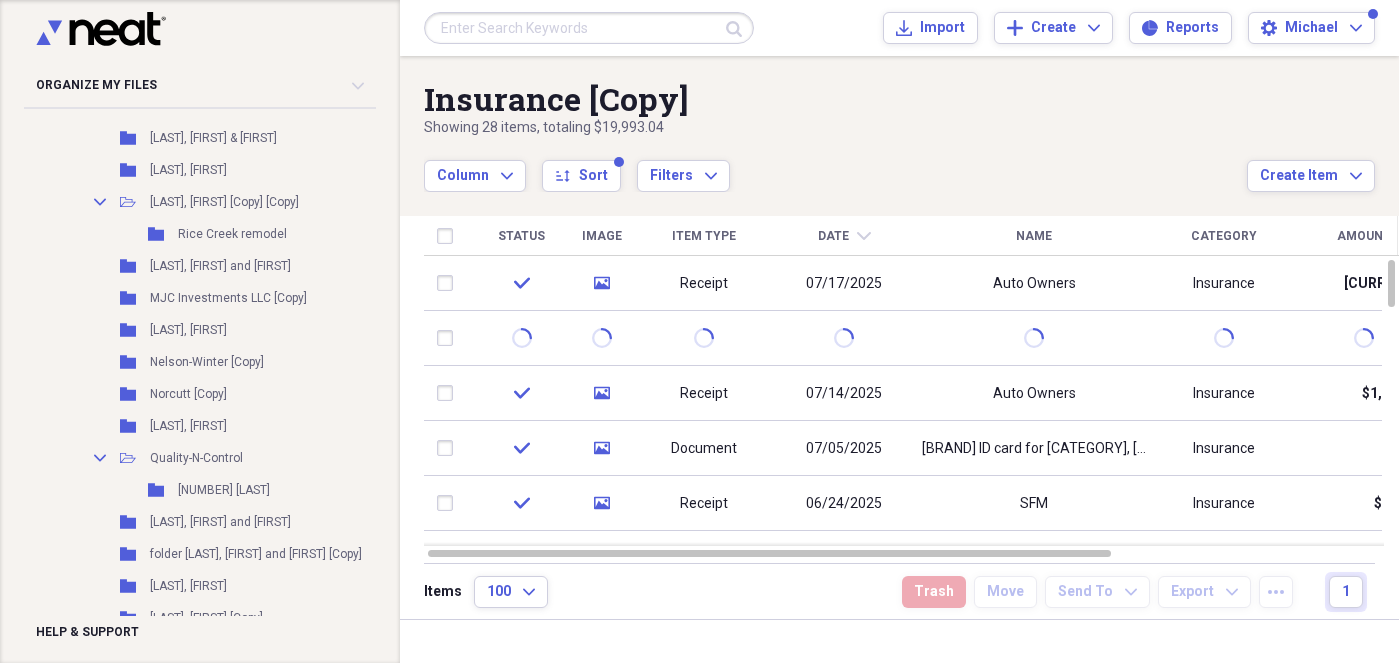 scroll, scrollTop: 1092, scrollLeft: 0, axis: vertical 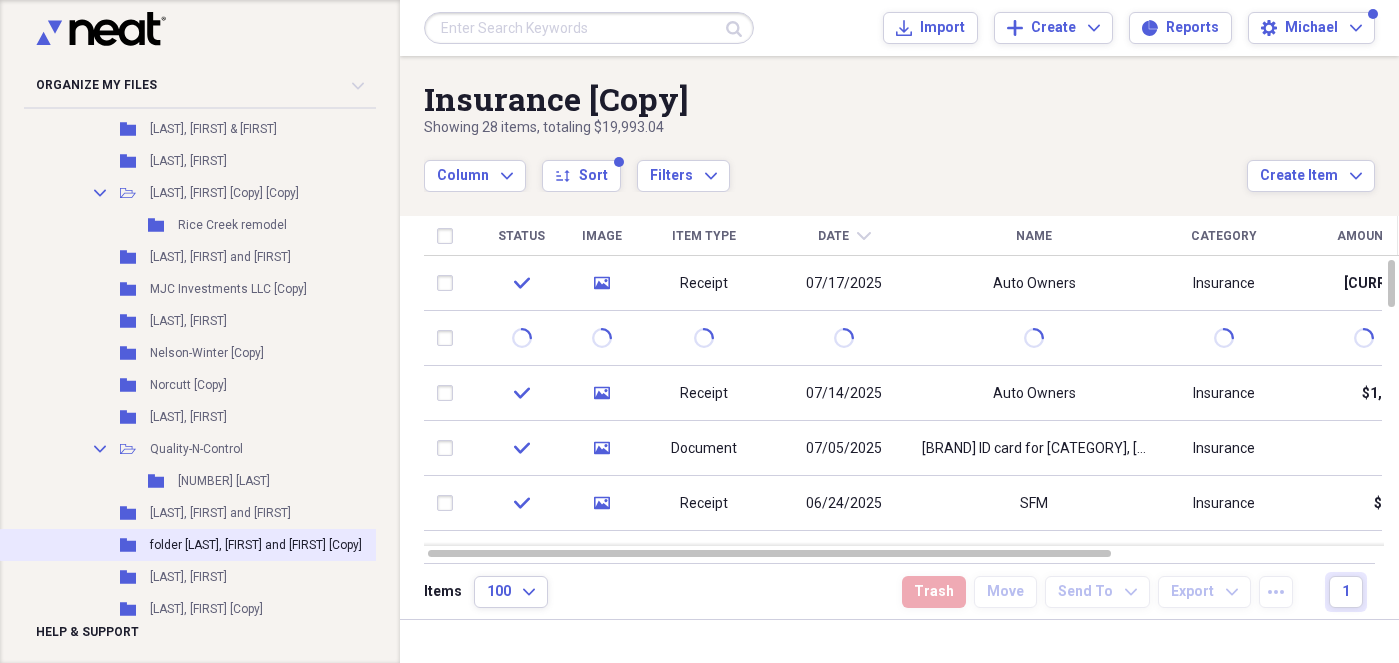 click on "folder [LAST], [FIRST] and [FIRST] [Copy]" at bounding box center (256, 545) 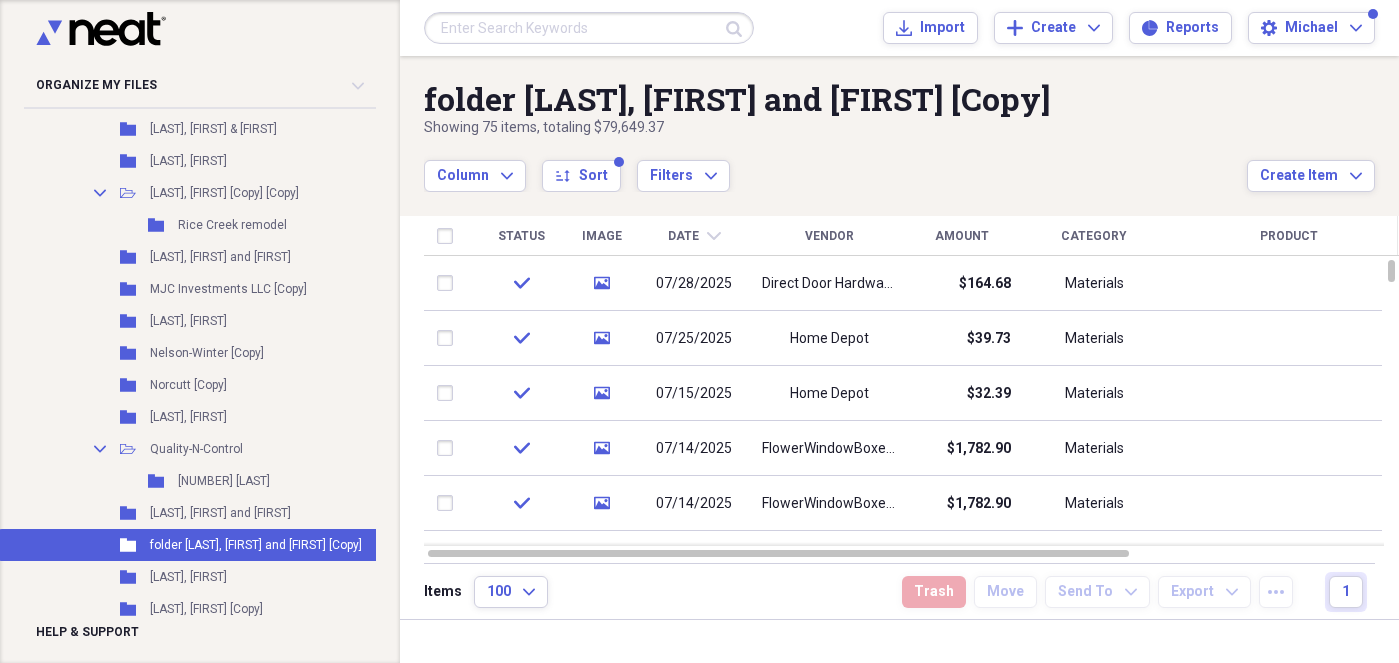 click at bounding box center (589, 28) 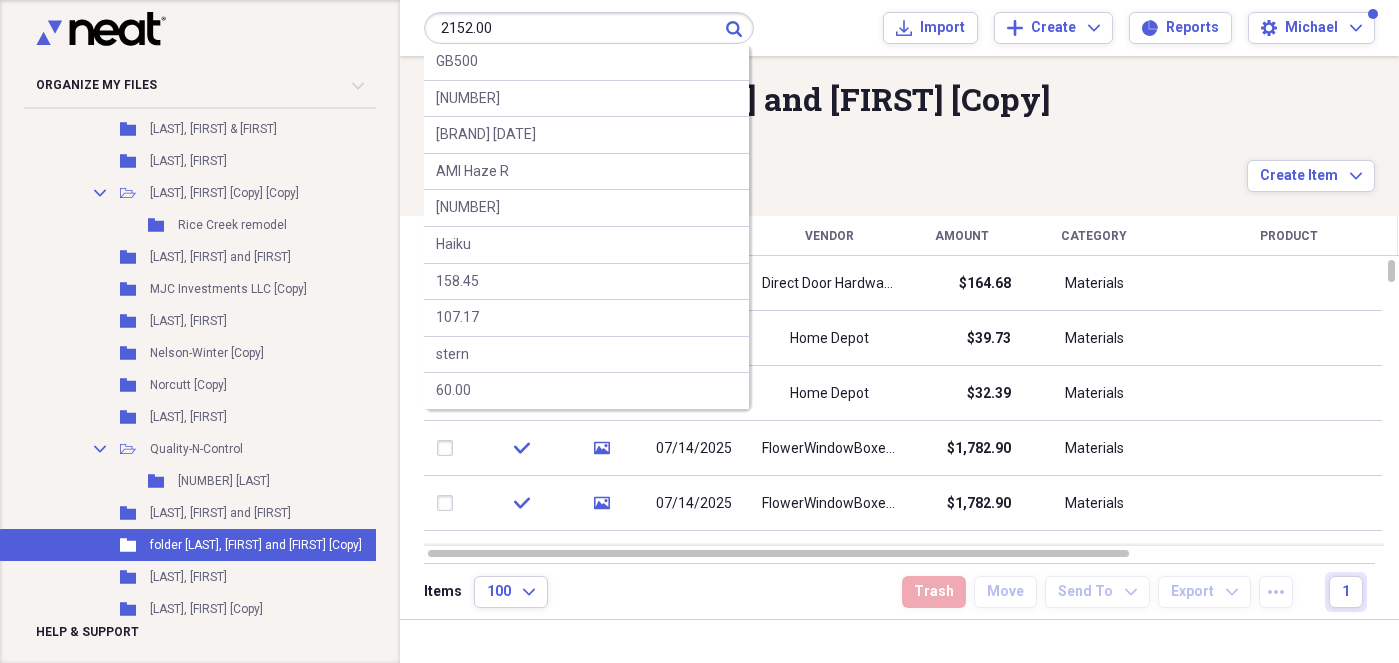 type on "2152.00" 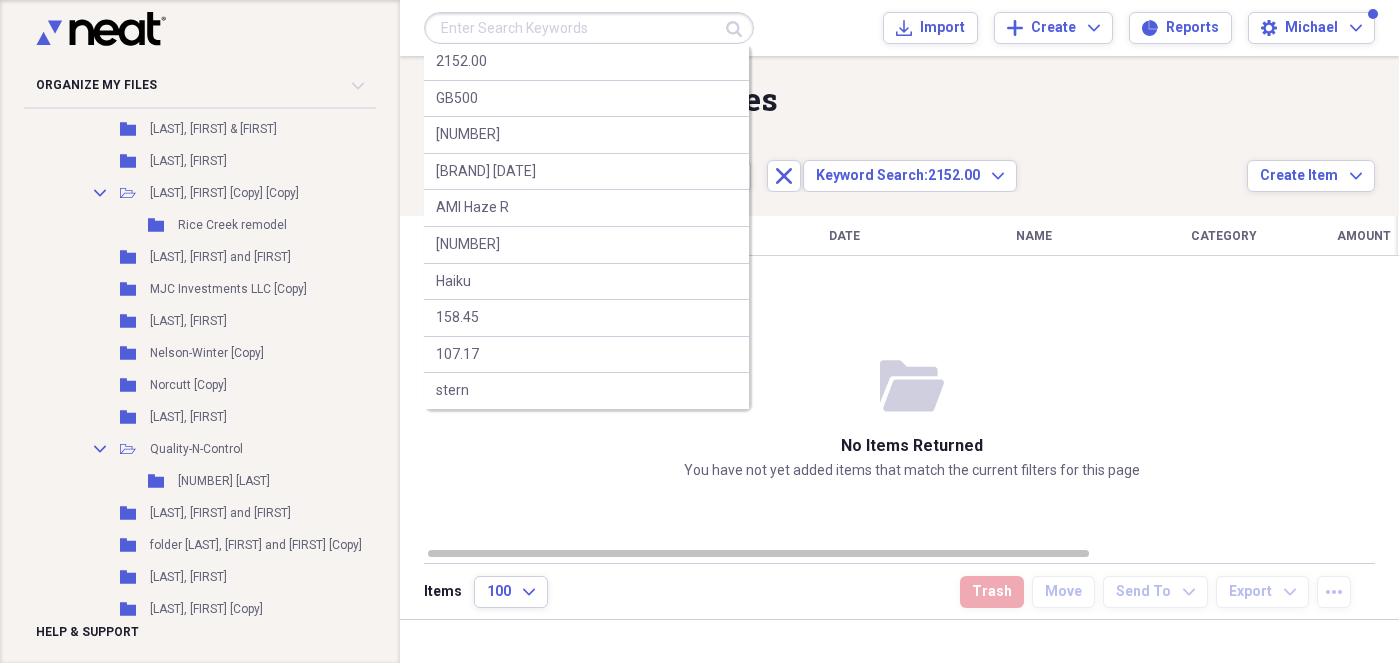 click at bounding box center (589, 28) 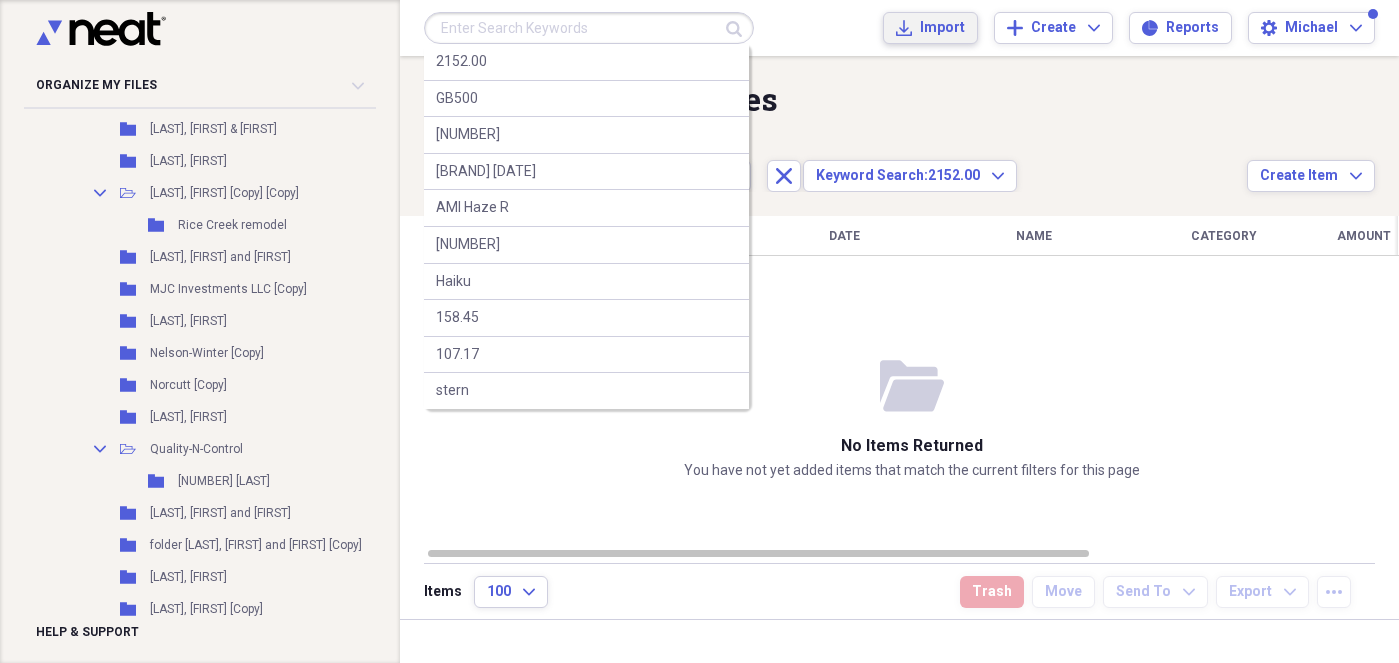 click on "Import" at bounding box center [942, 28] 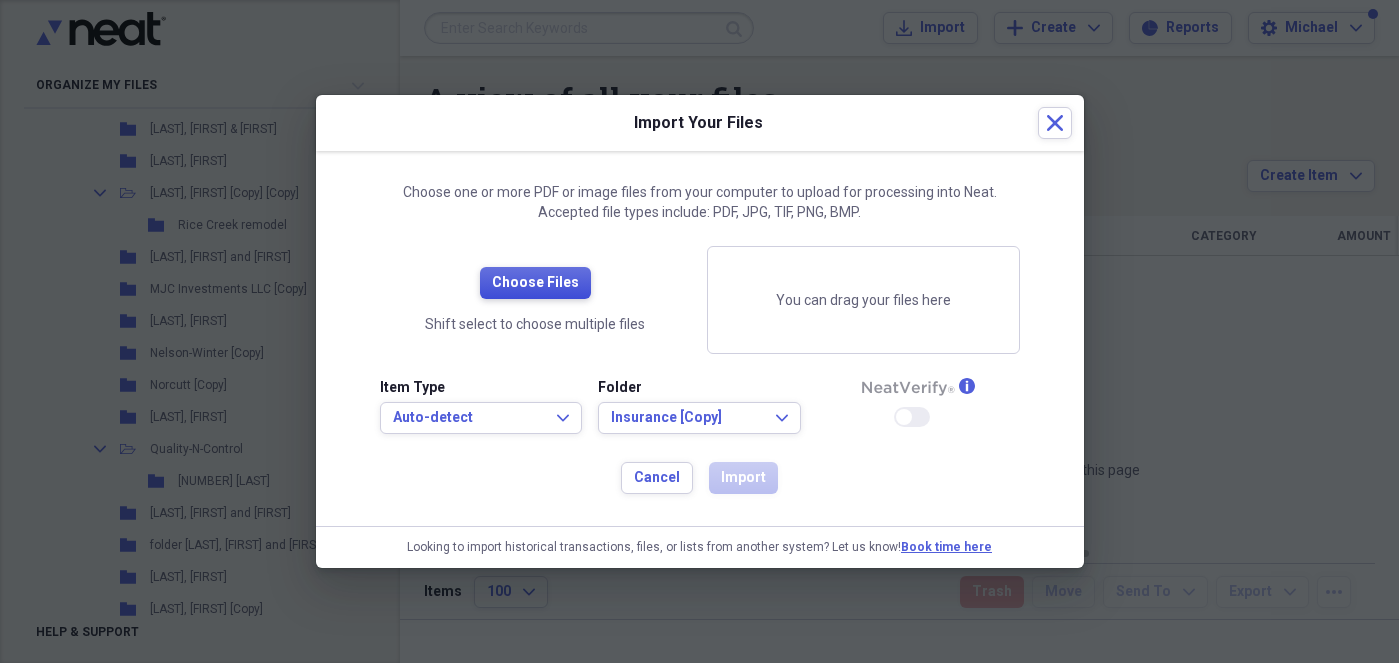 click on "Choose Files" at bounding box center (535, 283) 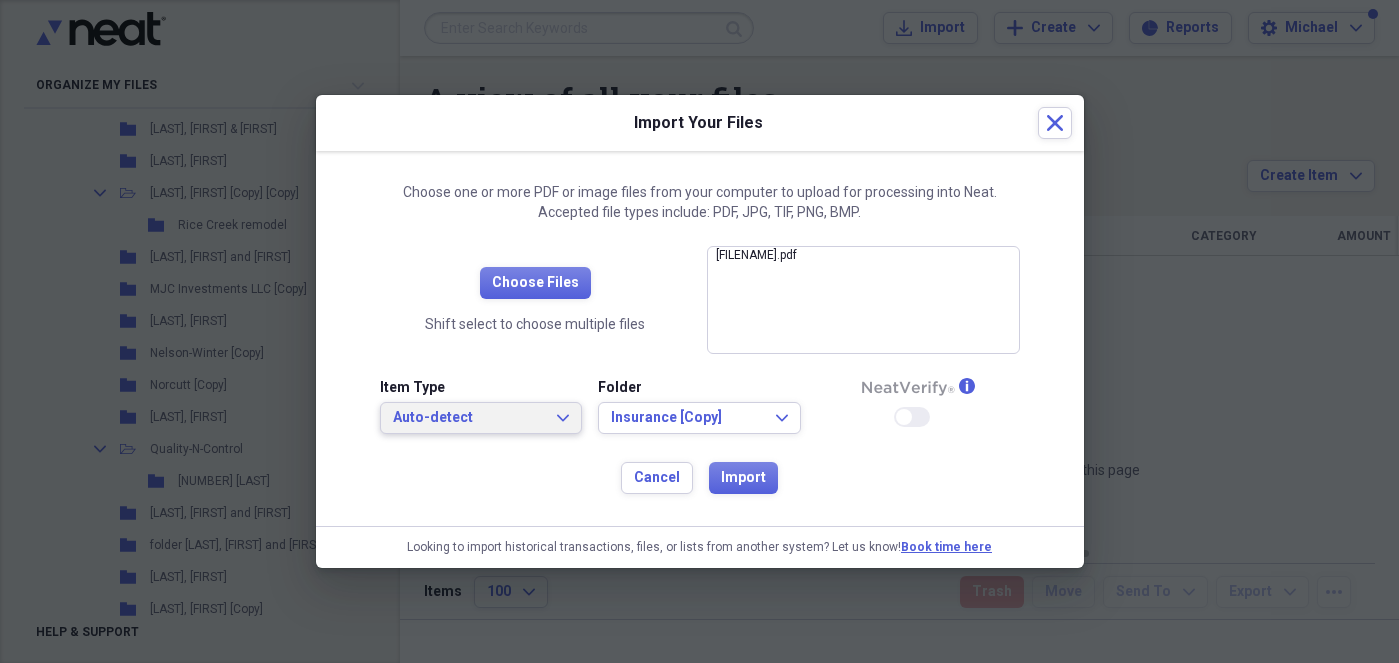 click on "Auto-detect" at bounding box center [469, 418] 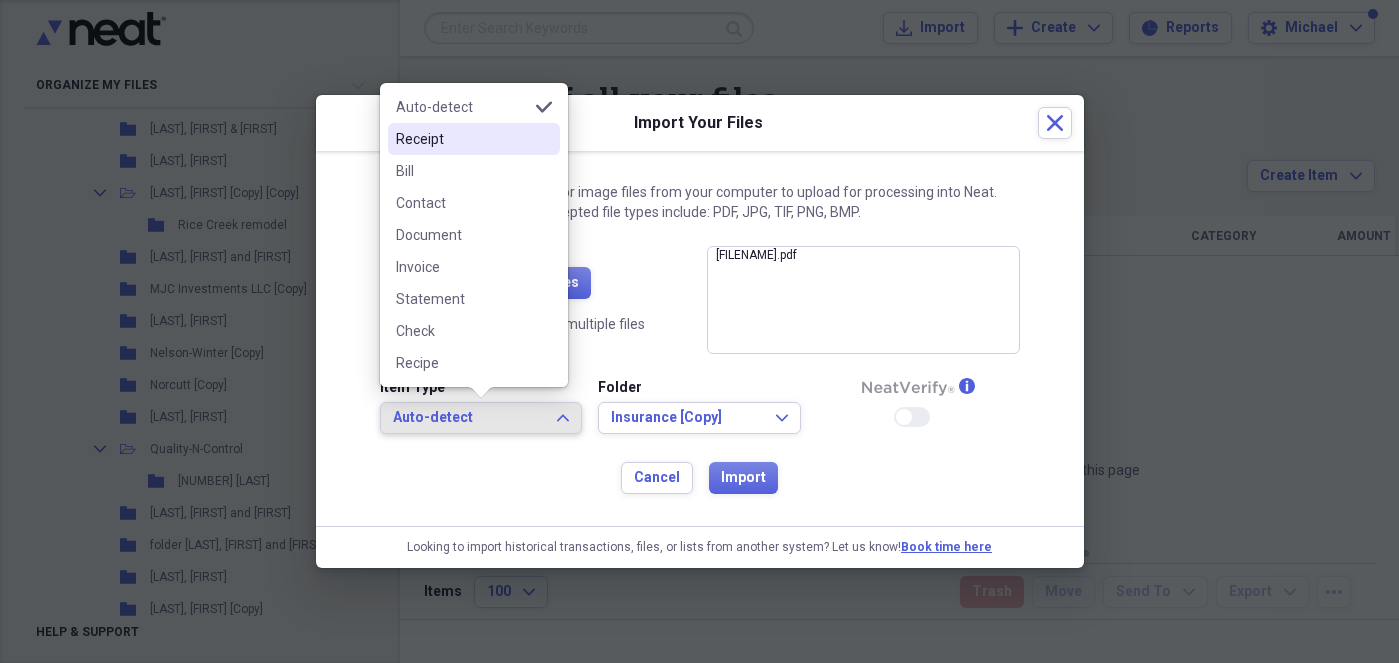 click on "Receipt" at bounding box center (474, 139) 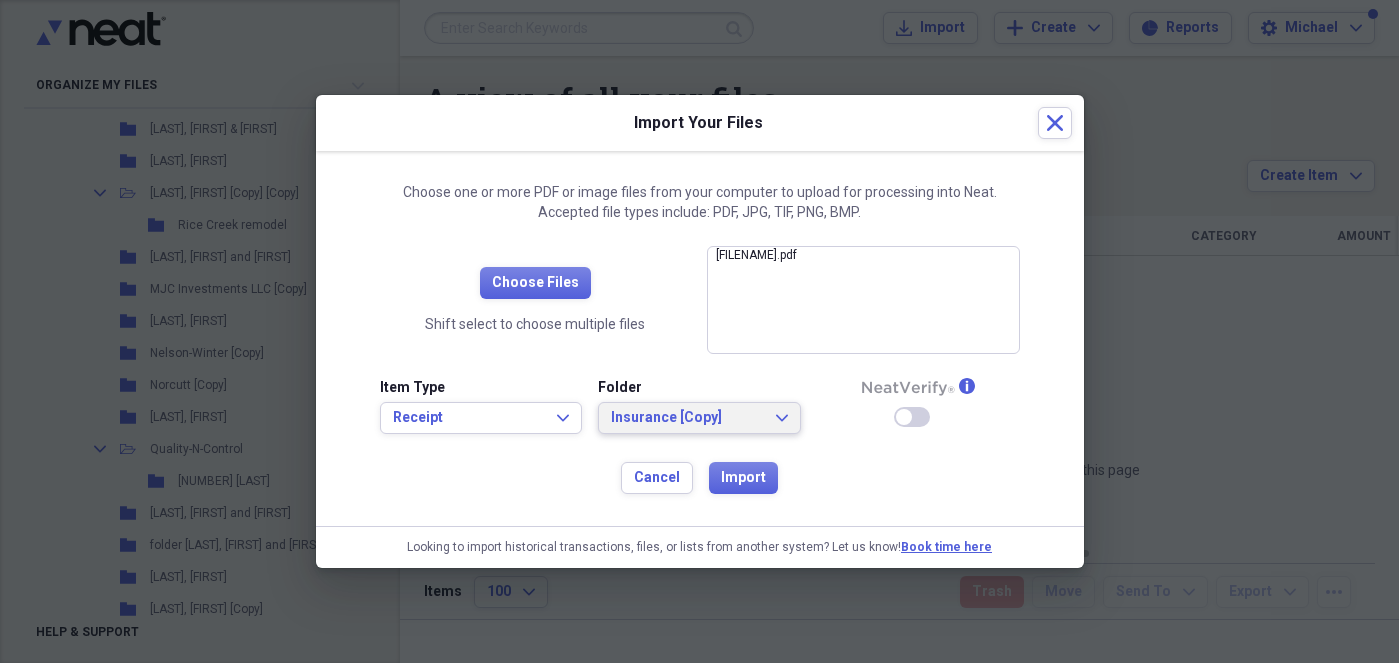 click on "Insurance [Copy]" at bounding box center (687, 418) 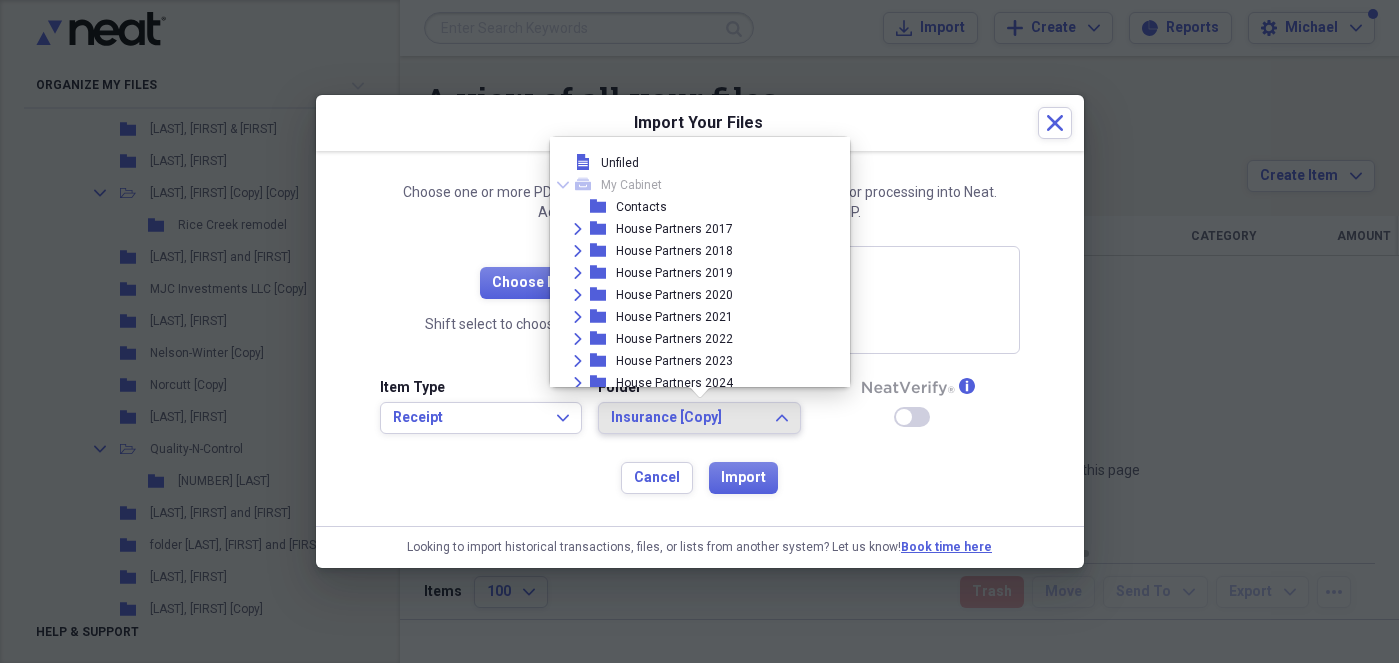 scroll, scrollTop: 1912, scrollLeft: 0, axis: vertical 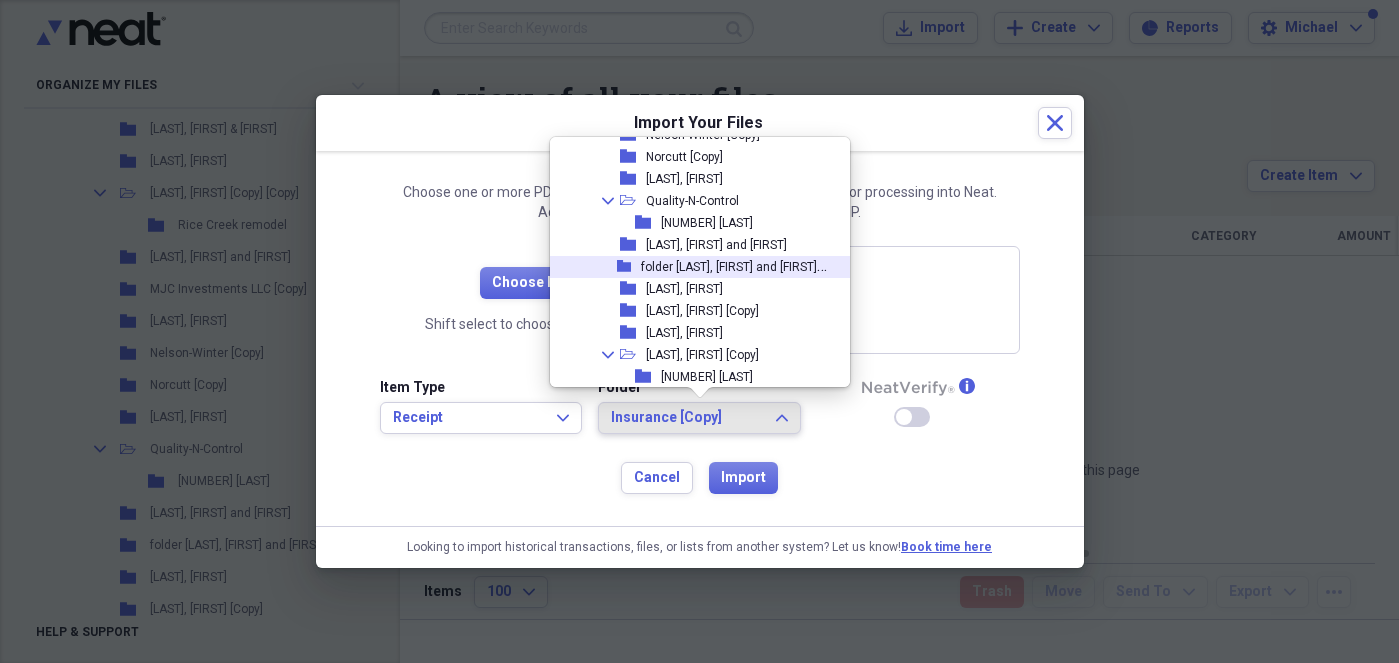 click on "folder [LAST], [FIRST] and [FIRST] [Copy]" at bounding box center (747, 265) 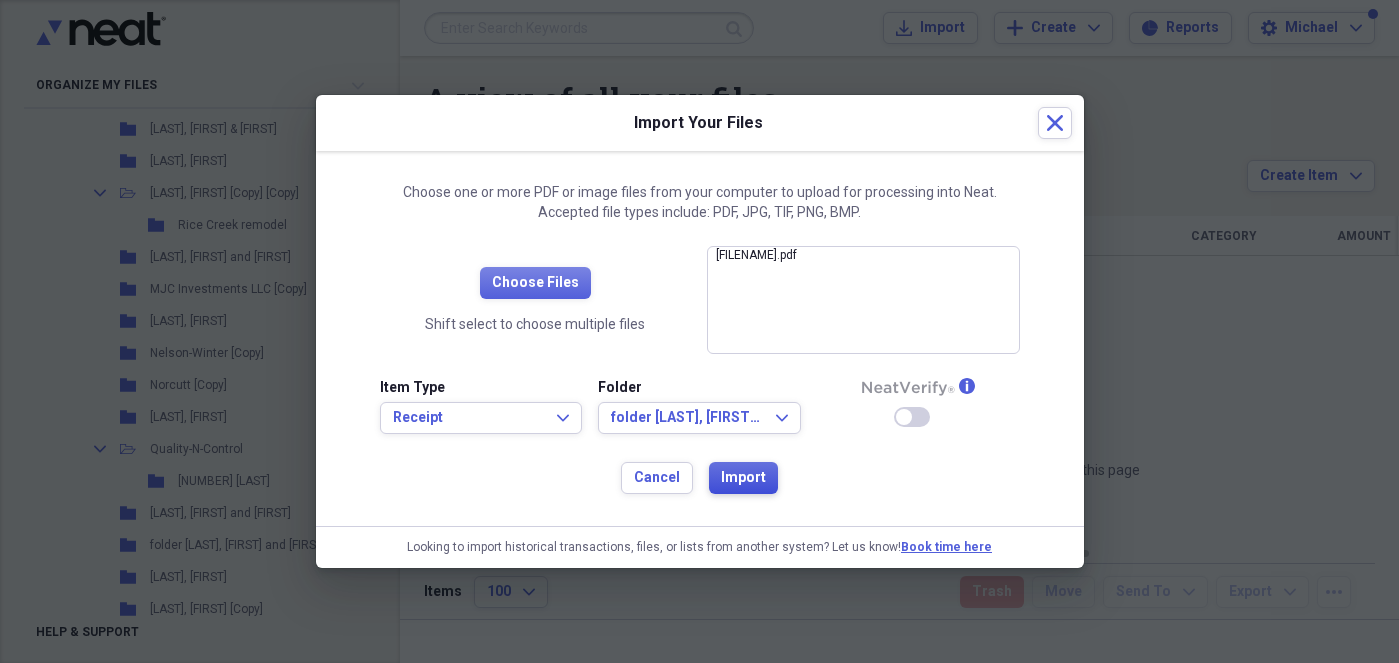 click on "Import" at bounding box center (743, 478) 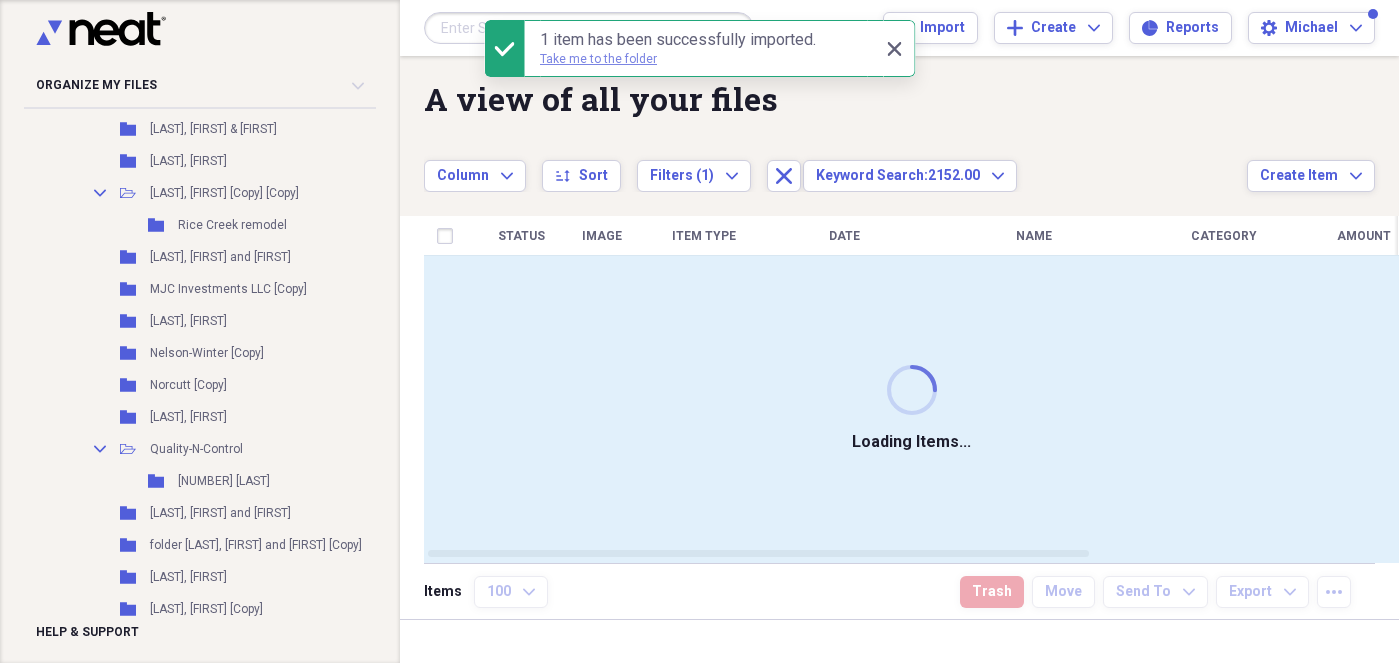 click on "Take me to the folder" at bounding box center [598, 59] 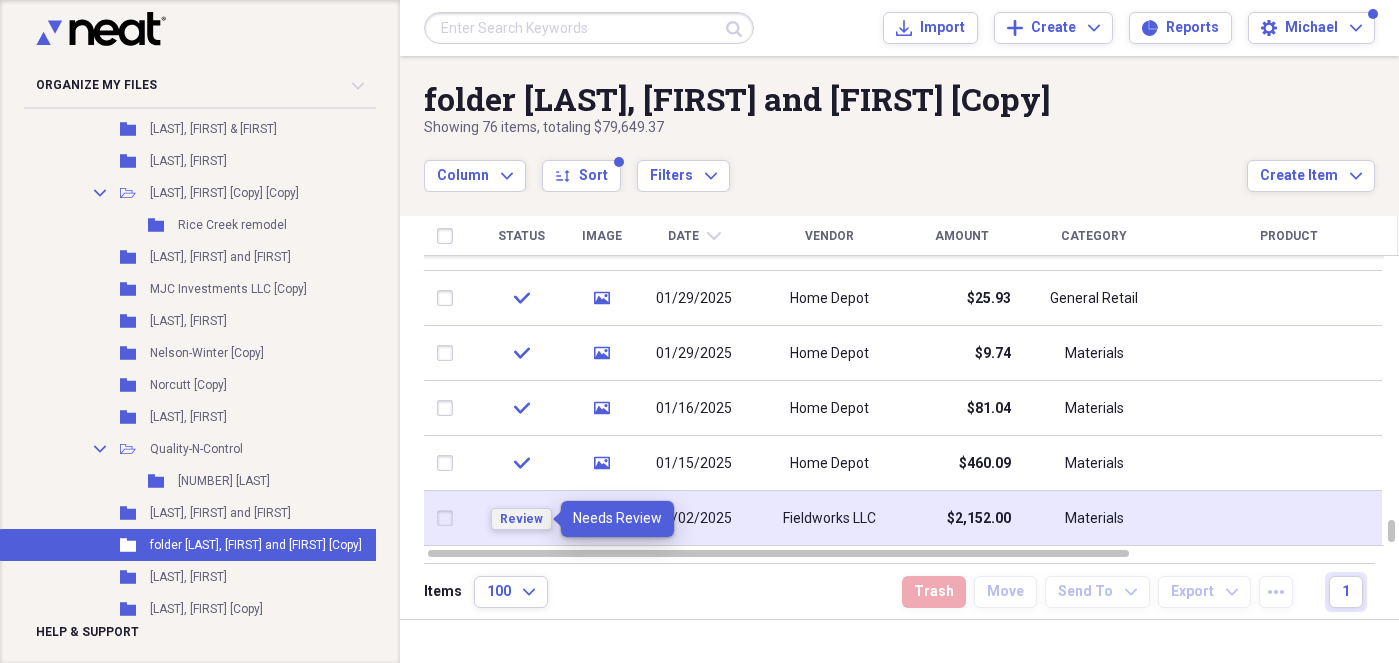 click on "Review" at bounding box center (521, 519) 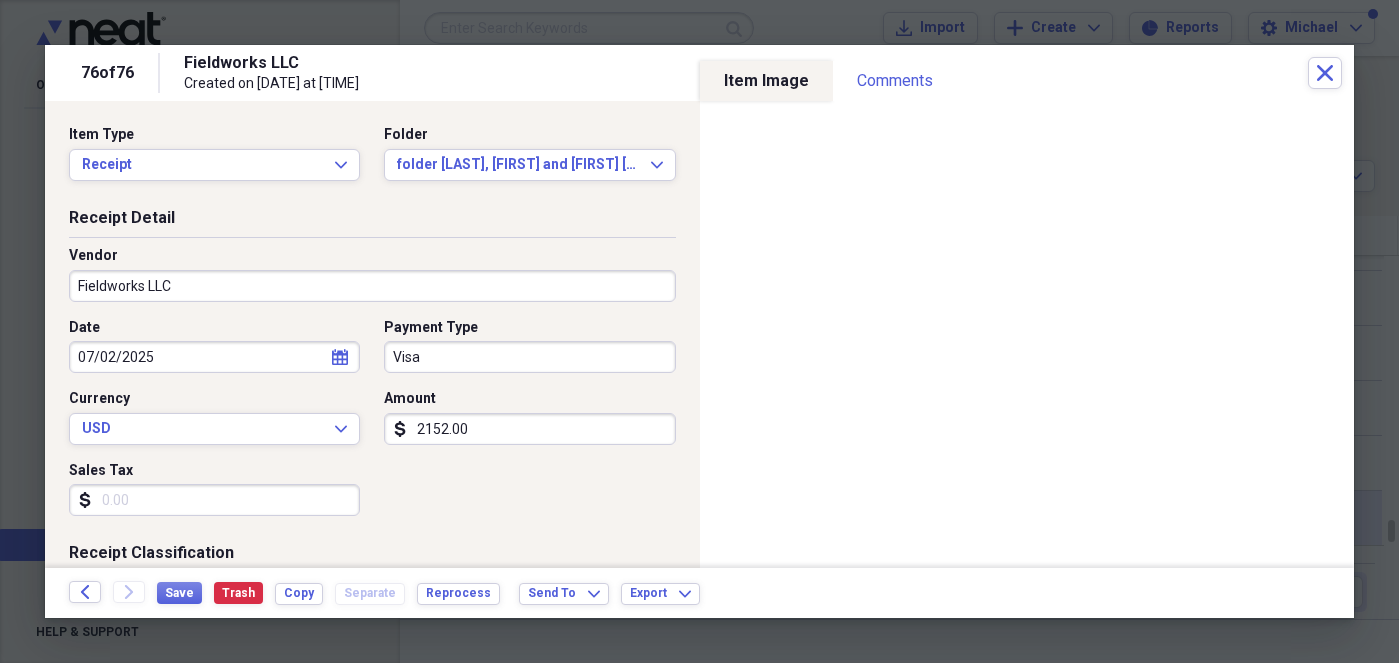 click on "Visa" at bounding box center [529, 357] 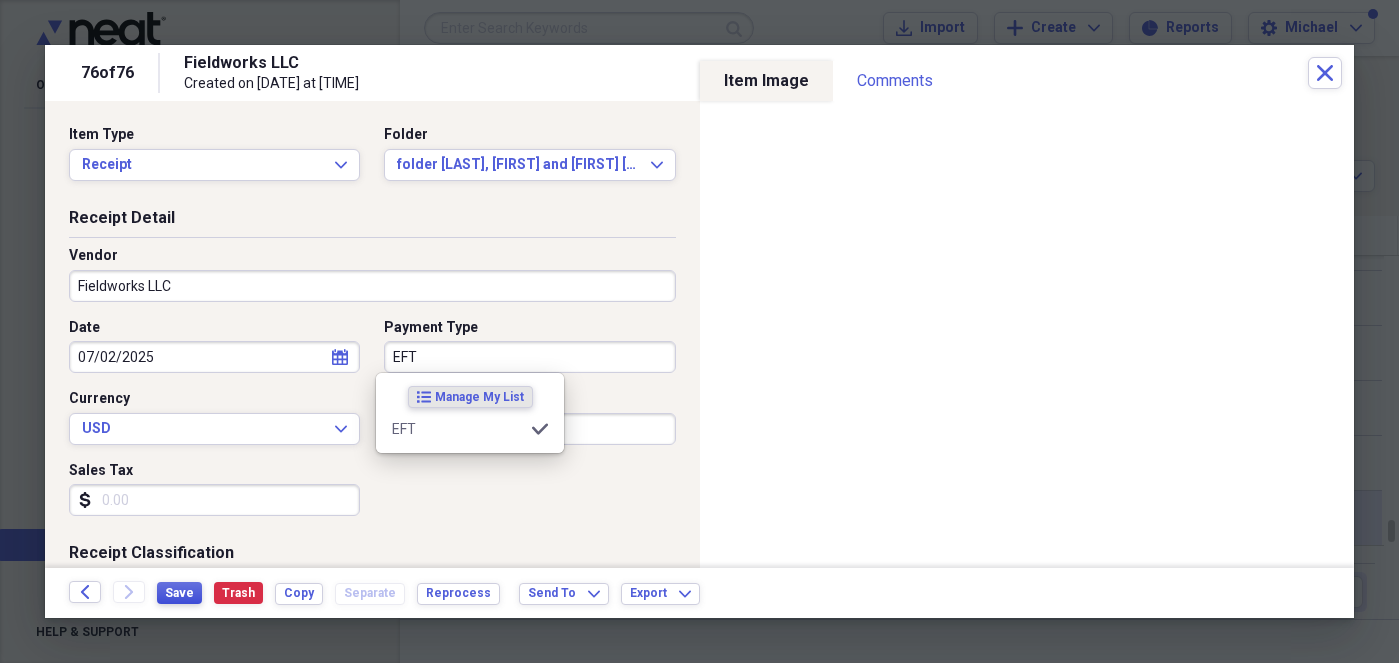type on "EFT" 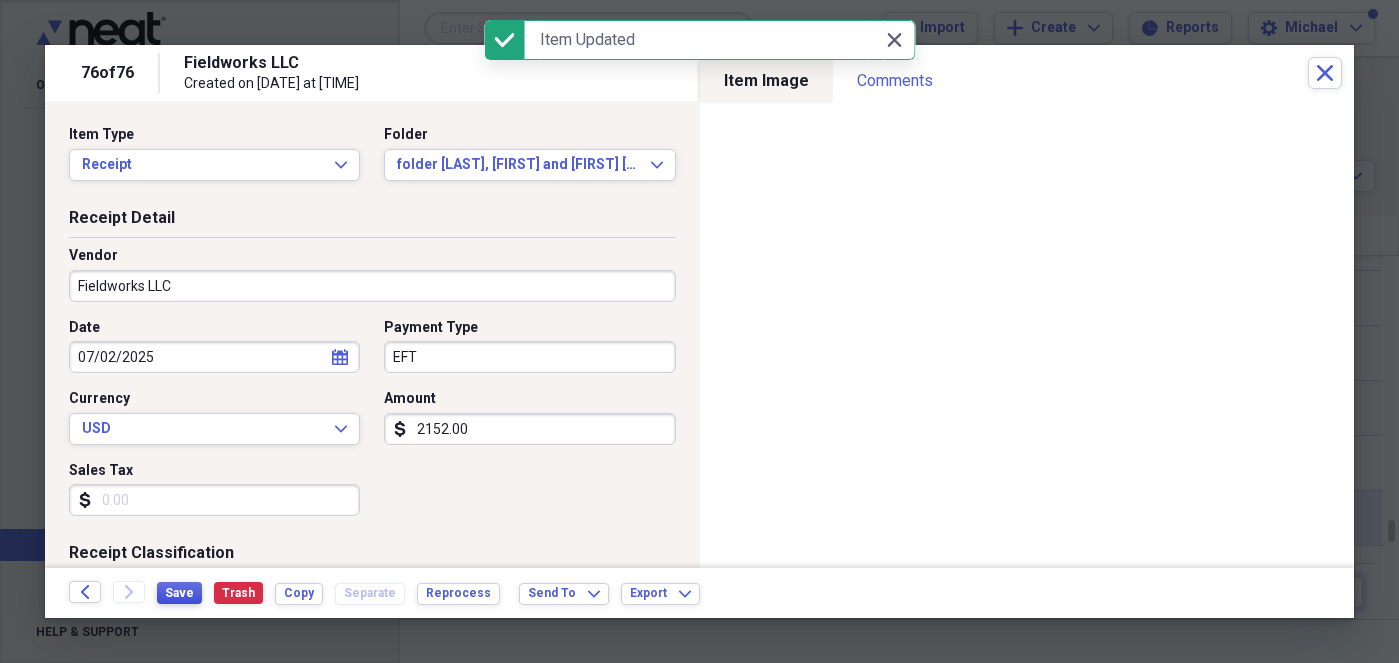 scroll, scrollTop: 554, scrollLeft: 0, axis: vertical 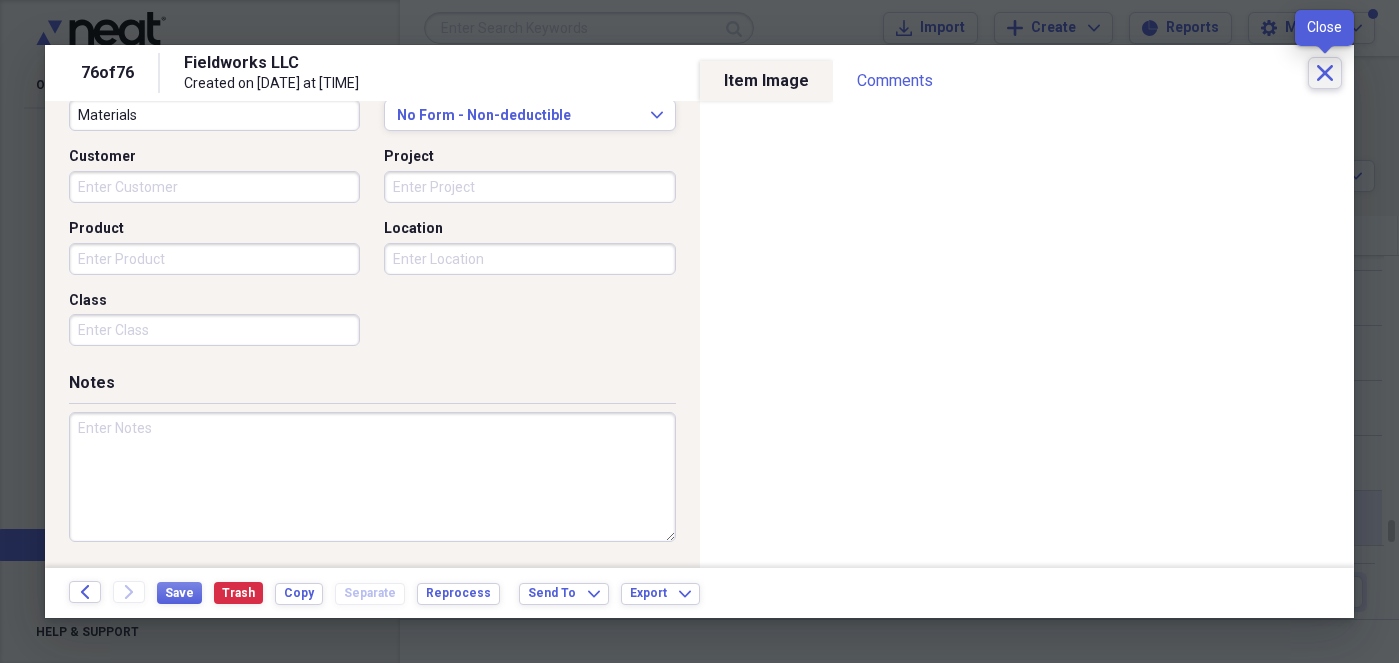 click on "Close" 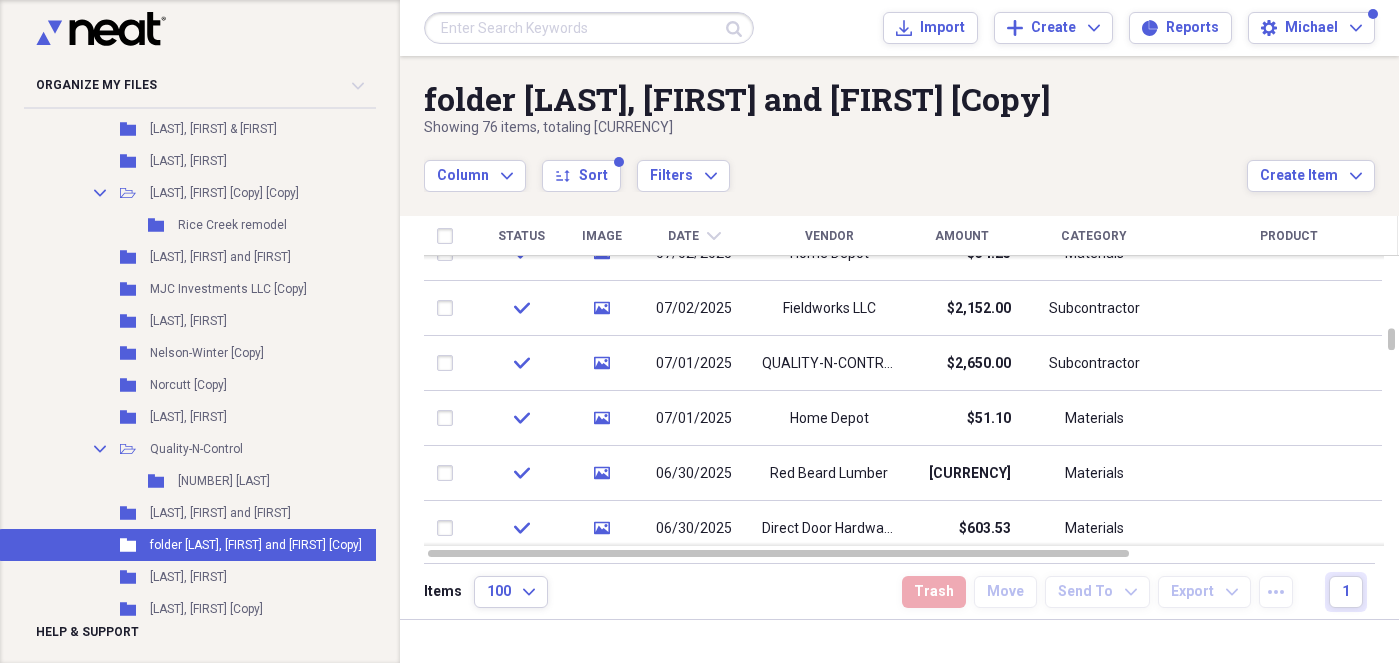 click on "Showing [NUMBER] items , totaling [CURRENCY]" at bounding box center (835, 128) 